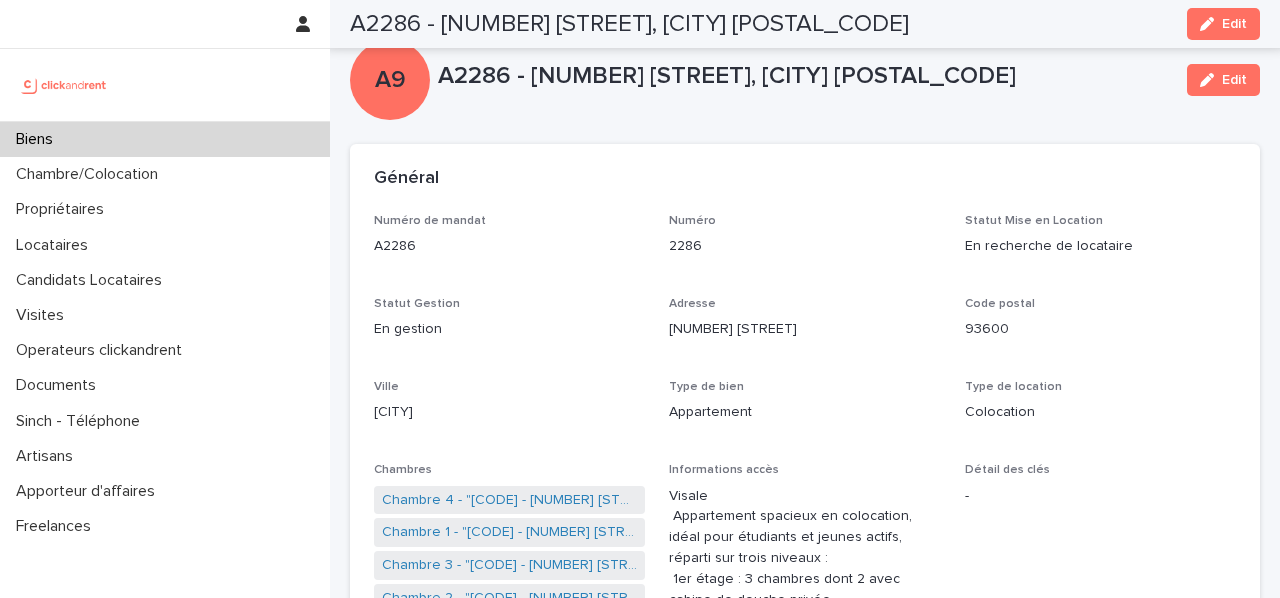 scroll, scrollTop: 0, scrollLeft: 0, axis: both 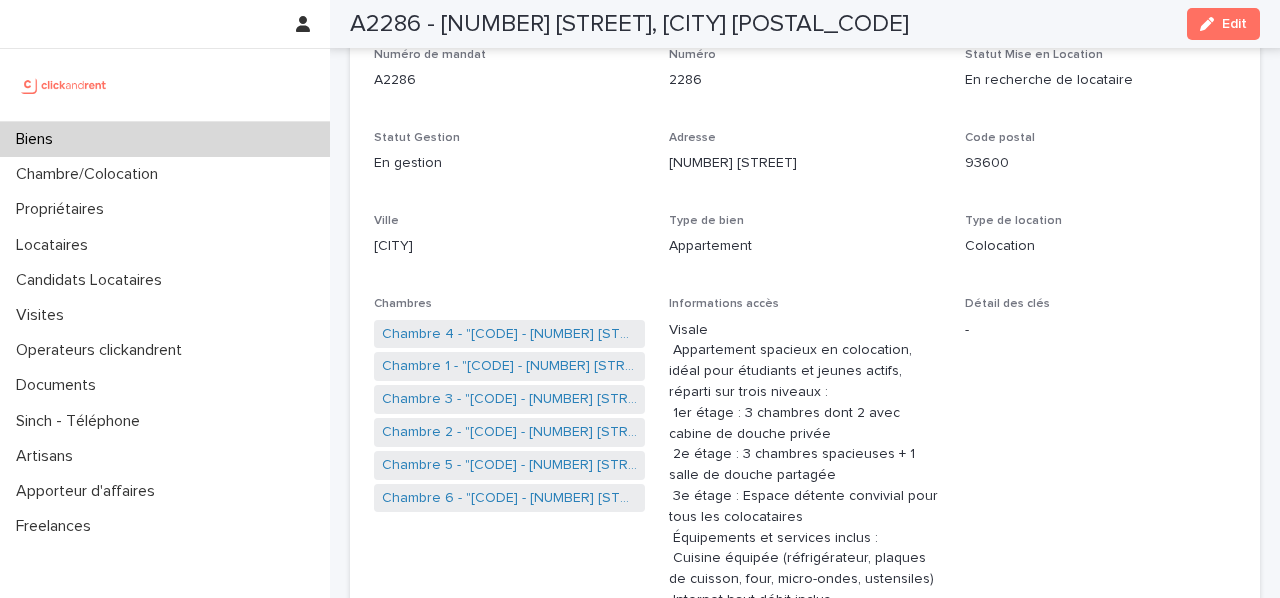 click on "Biens" at bounding box center (165, 139) 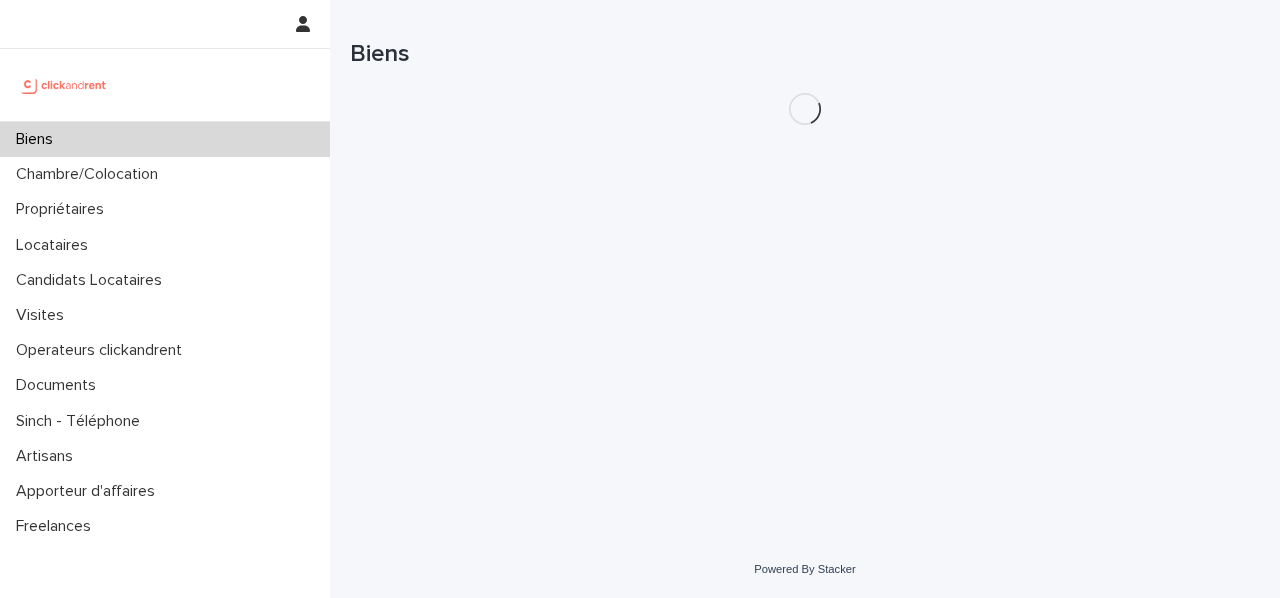 scroll, scrollTop: 0, scrollLeft: 0, axis: both 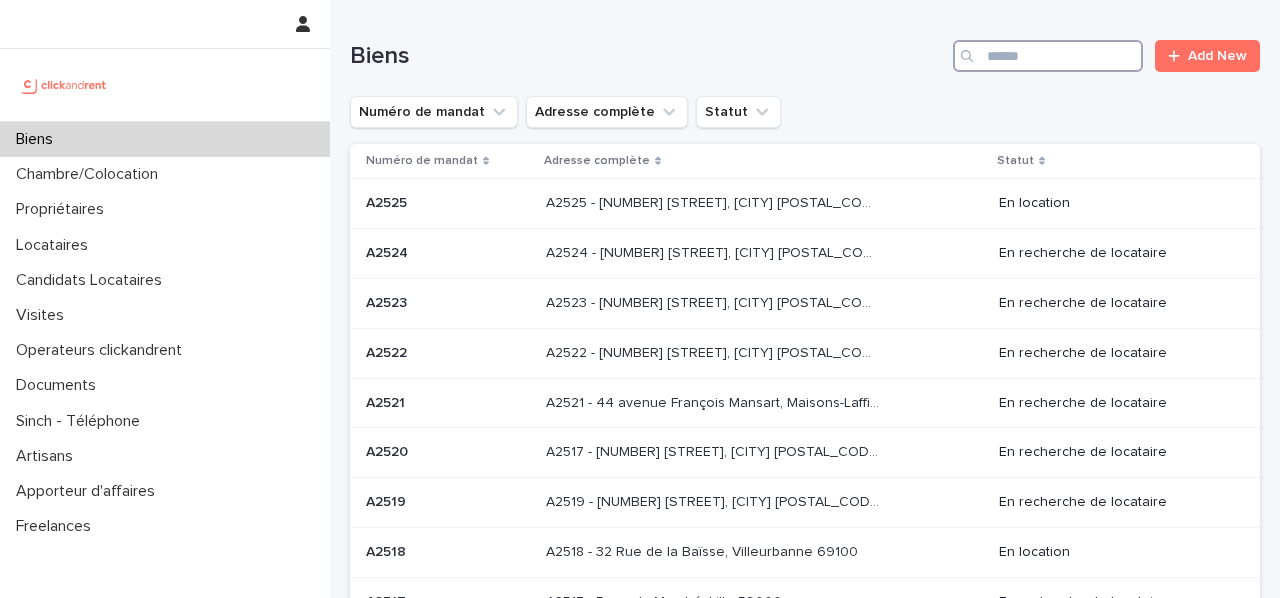 click at bounding box center (1048, 56) 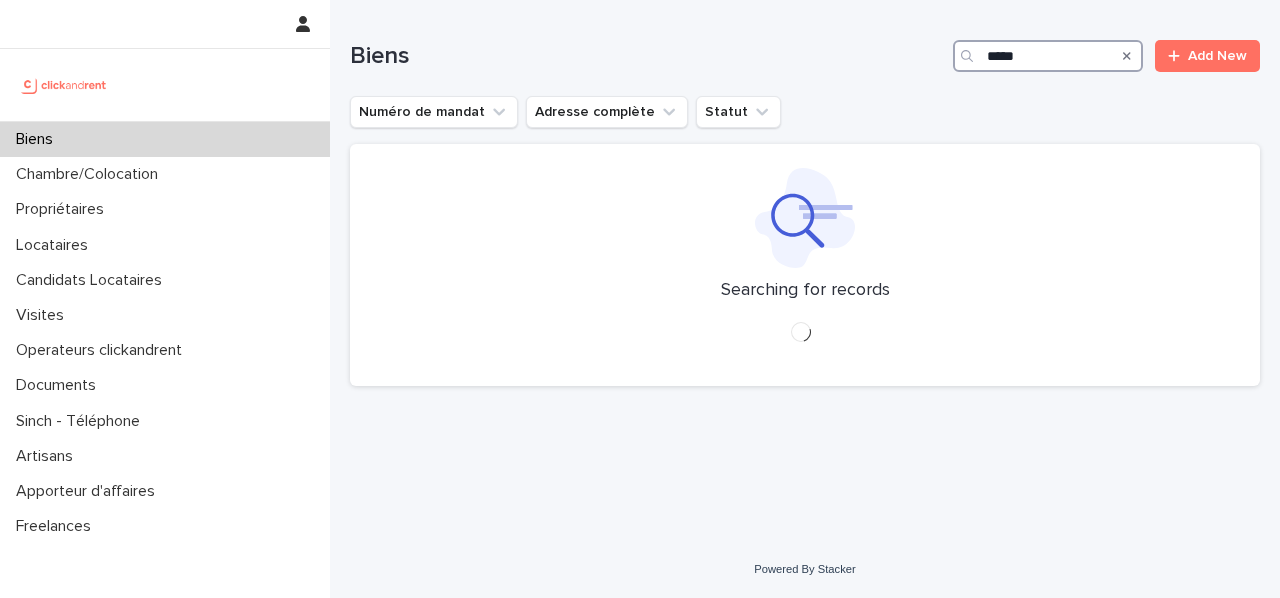 type on "*****" 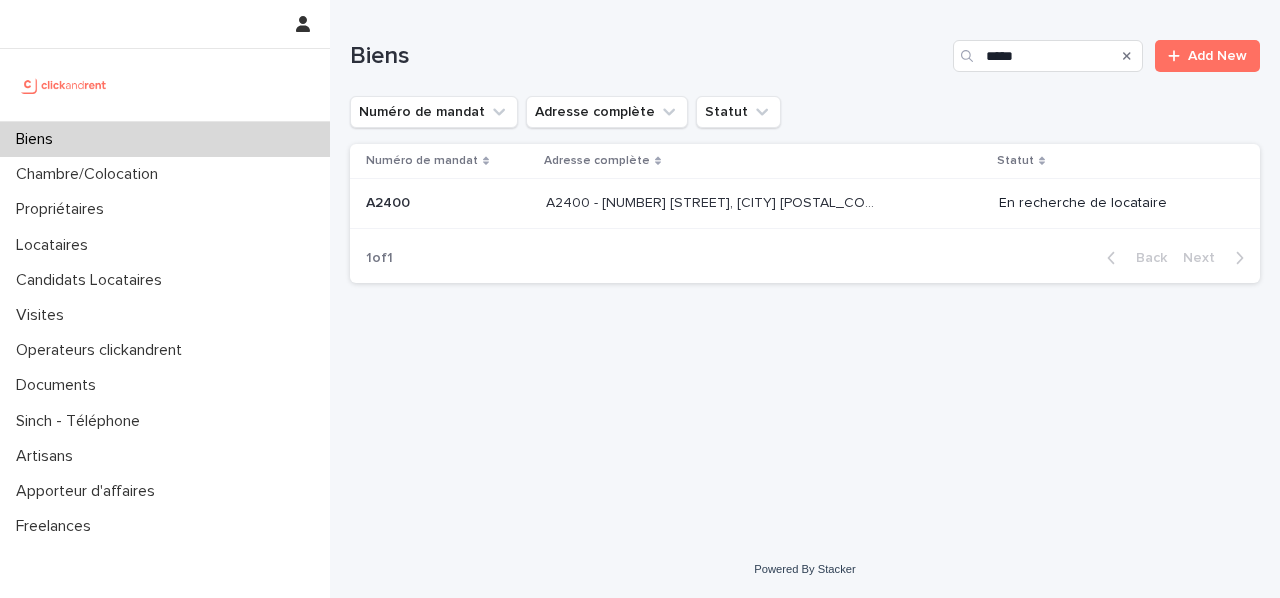 click on "A2400 - [NUMBER] [STREET], [CITY] [POSTAL_CODE]" at bounding box center [714, 201] 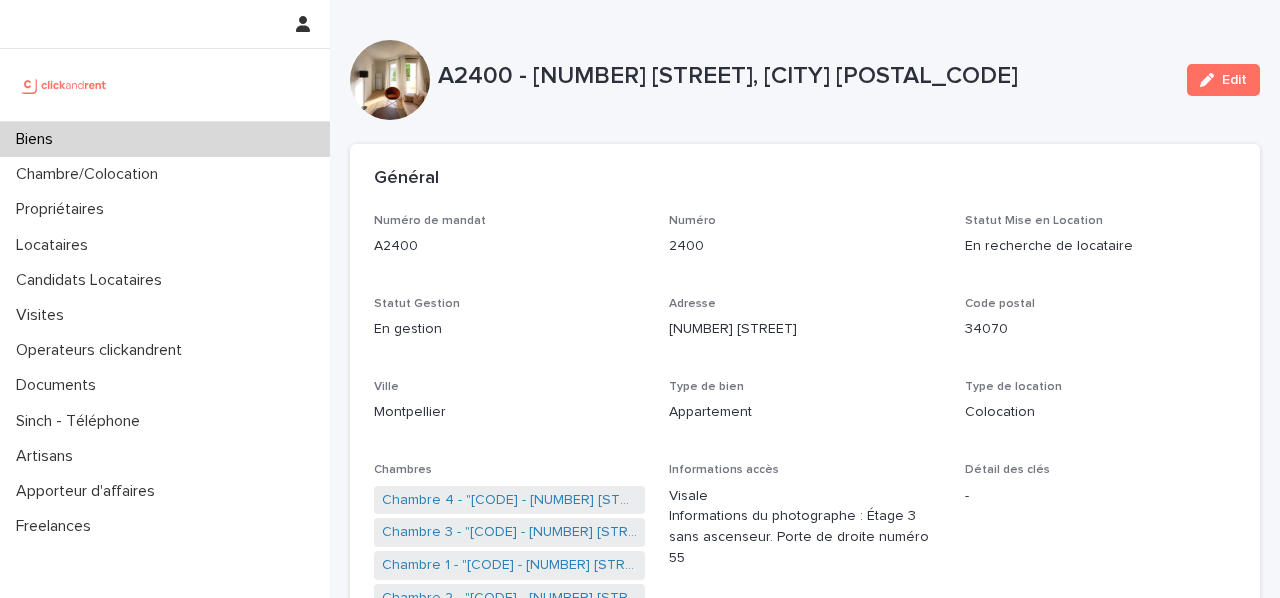 click on "Biens" at bounding box center [165, 139] 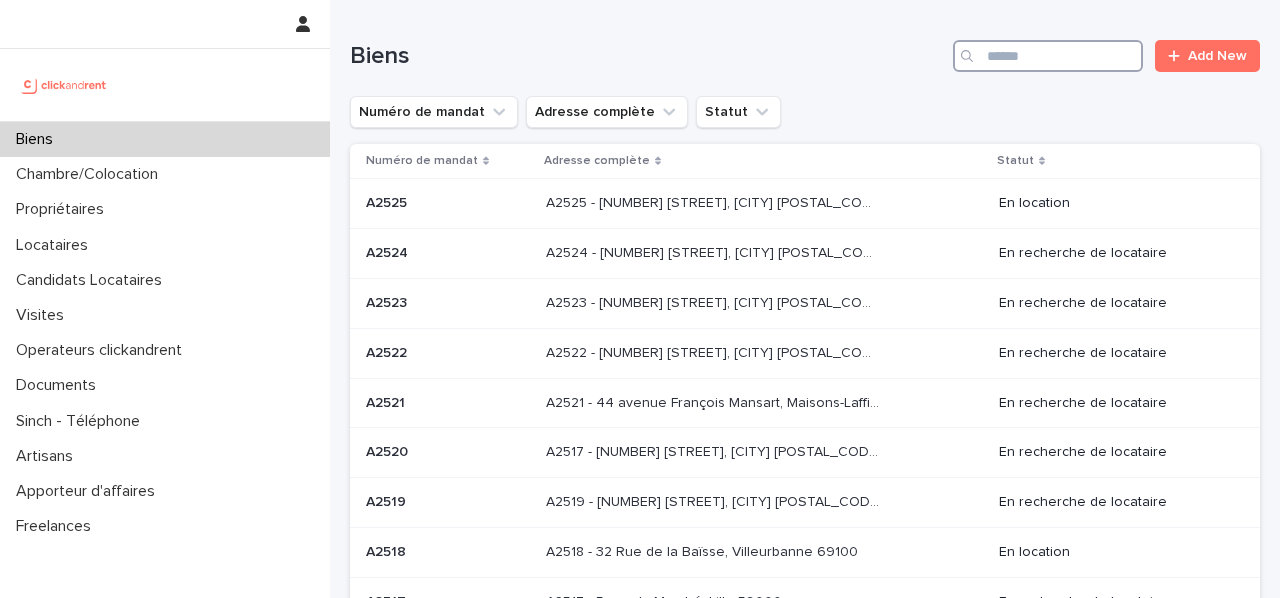 click at bounding box center [1048, 56] 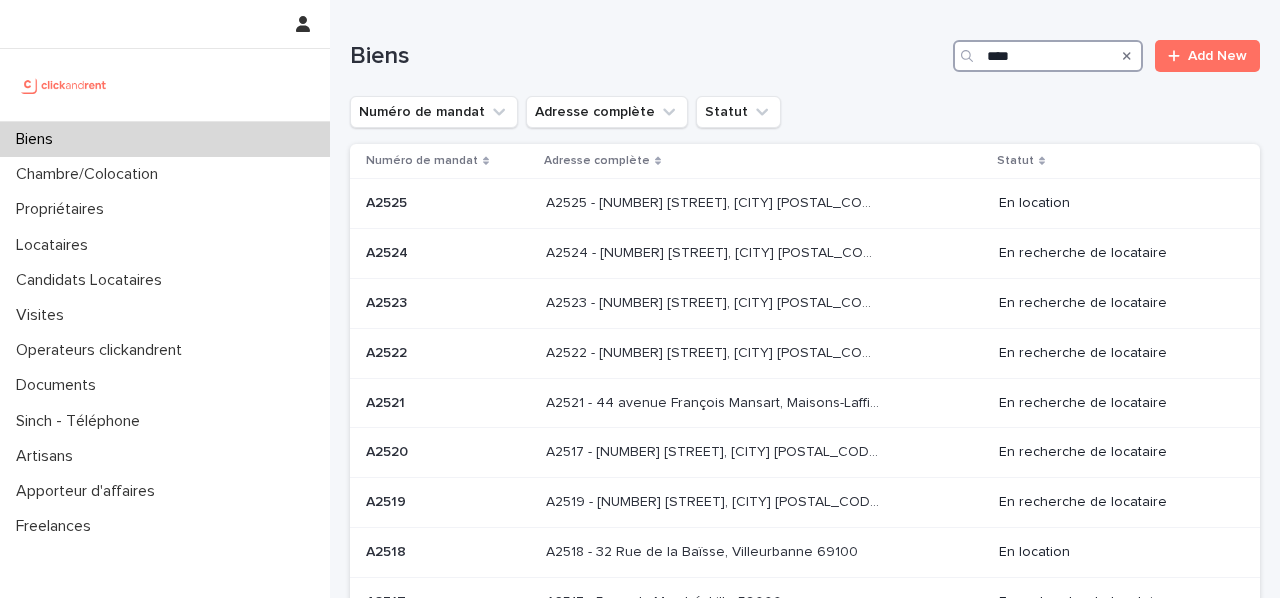 type on "*****" 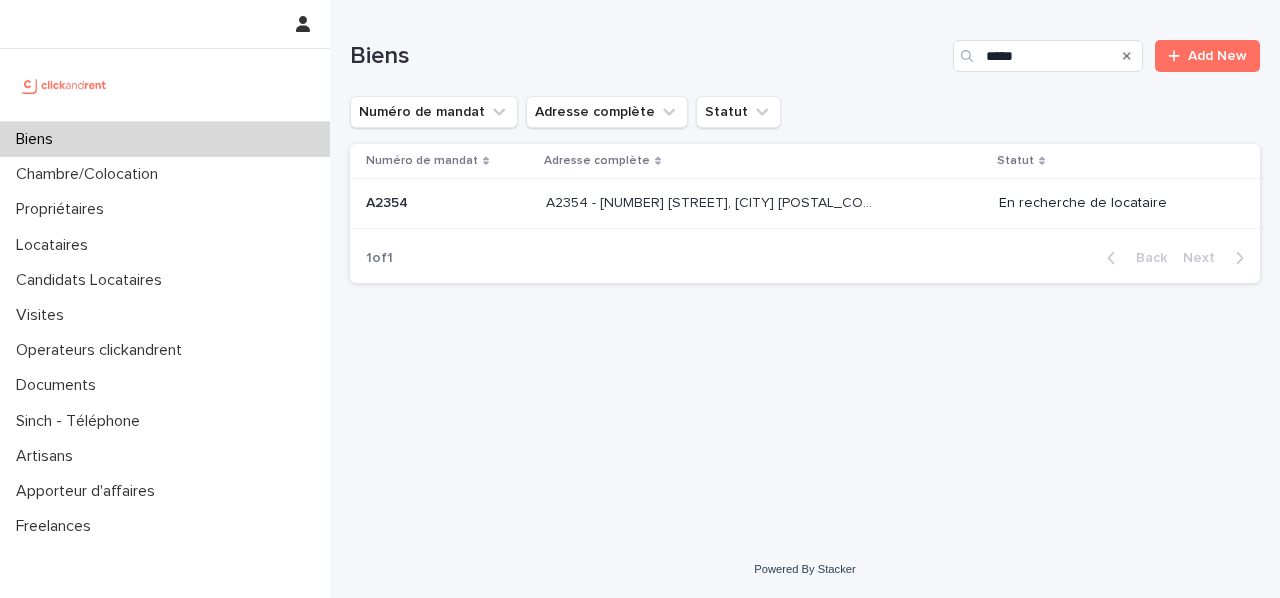 click on "A2354 - [NUMBER] [STREET], [CITY] [POSTAL_CODE]" at bounding box center [714, 201] 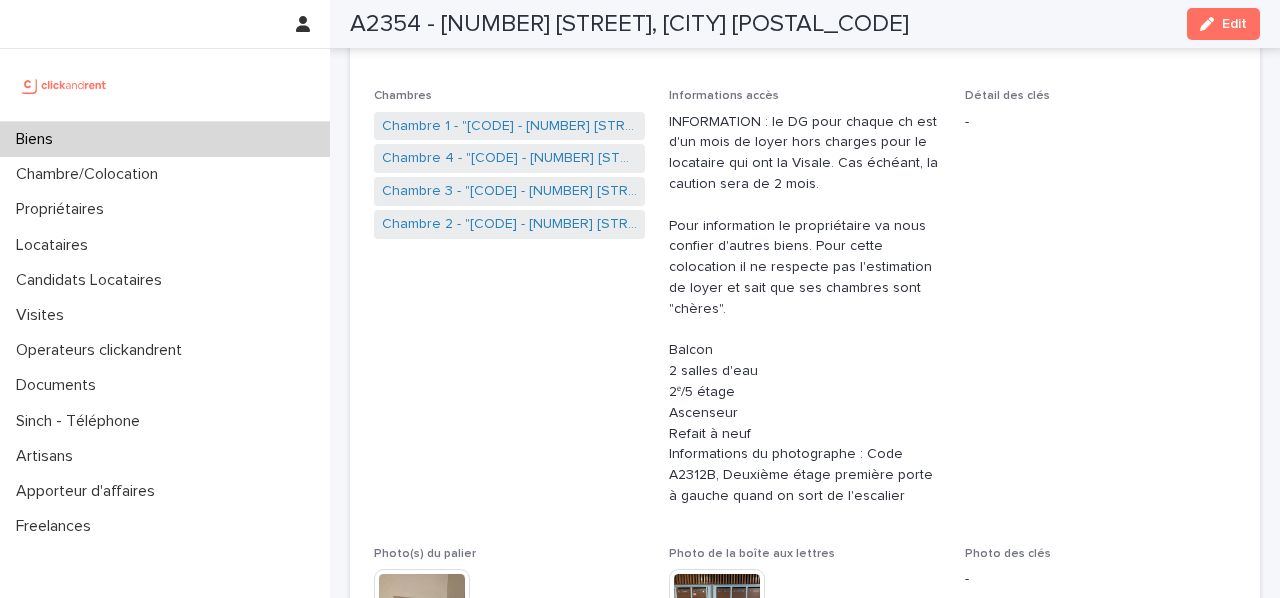 scroll, scrollTop: 372, scrollLeft: 0, axis: vertical 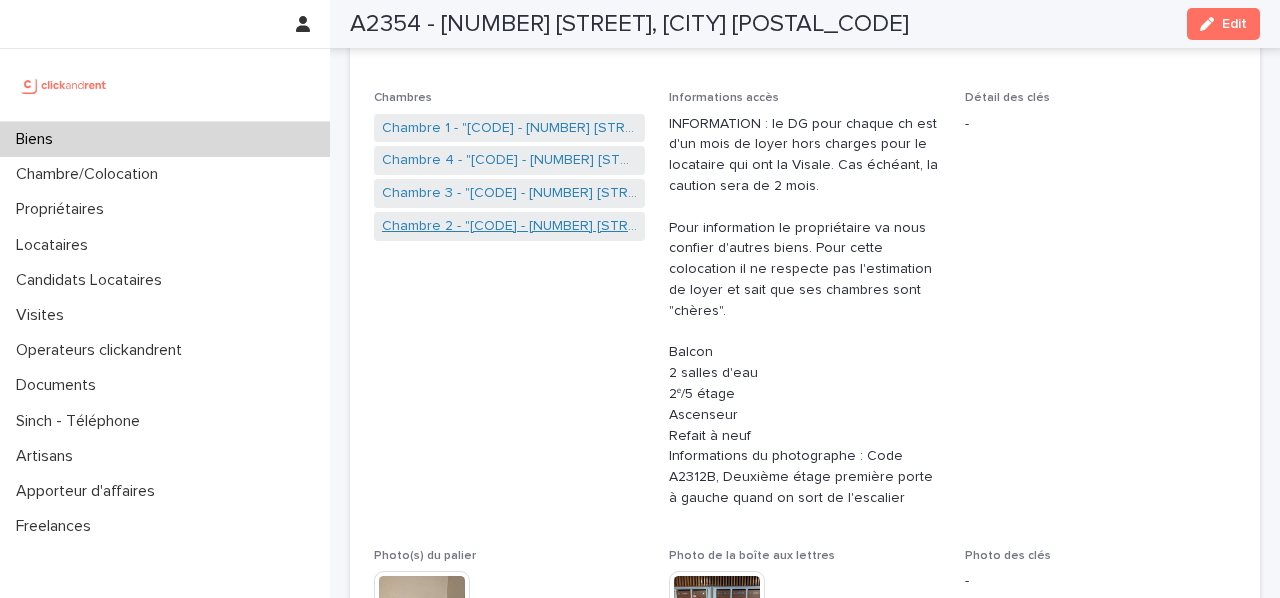 click on "Chambre 2 - "[CODE] - [NUMBER] [STREET], [CITY] [POSTAL_CODE]"" at bounding box center (509, 226) 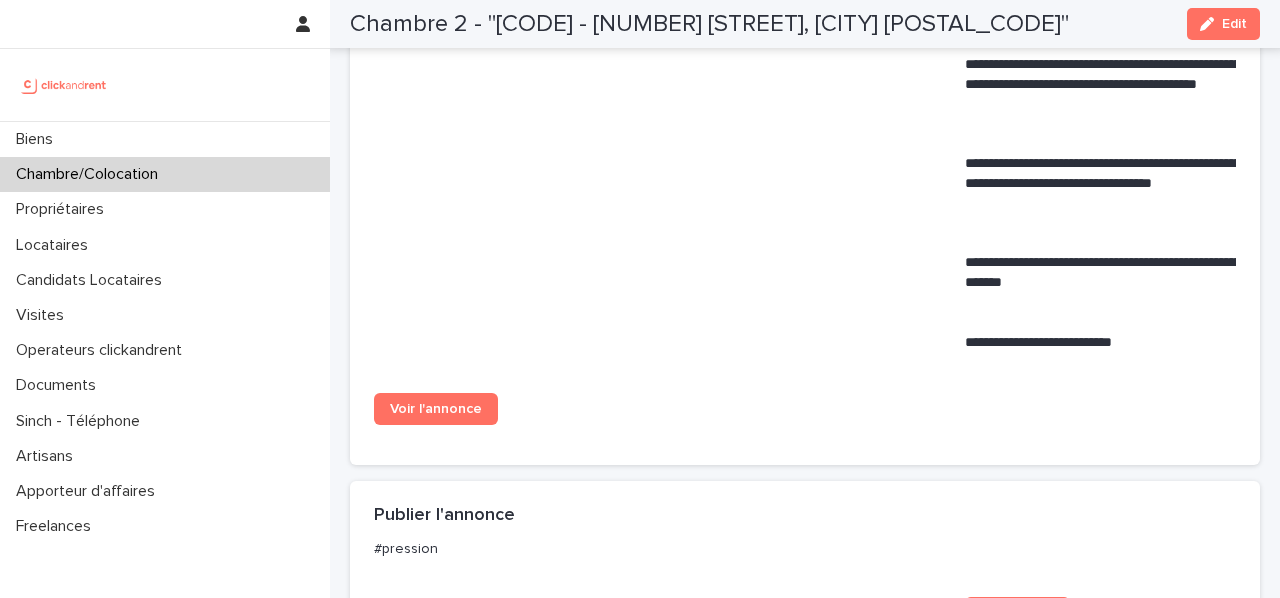 scroll, scrollTop: 1303, scrollLeft: 0, axis: vertical 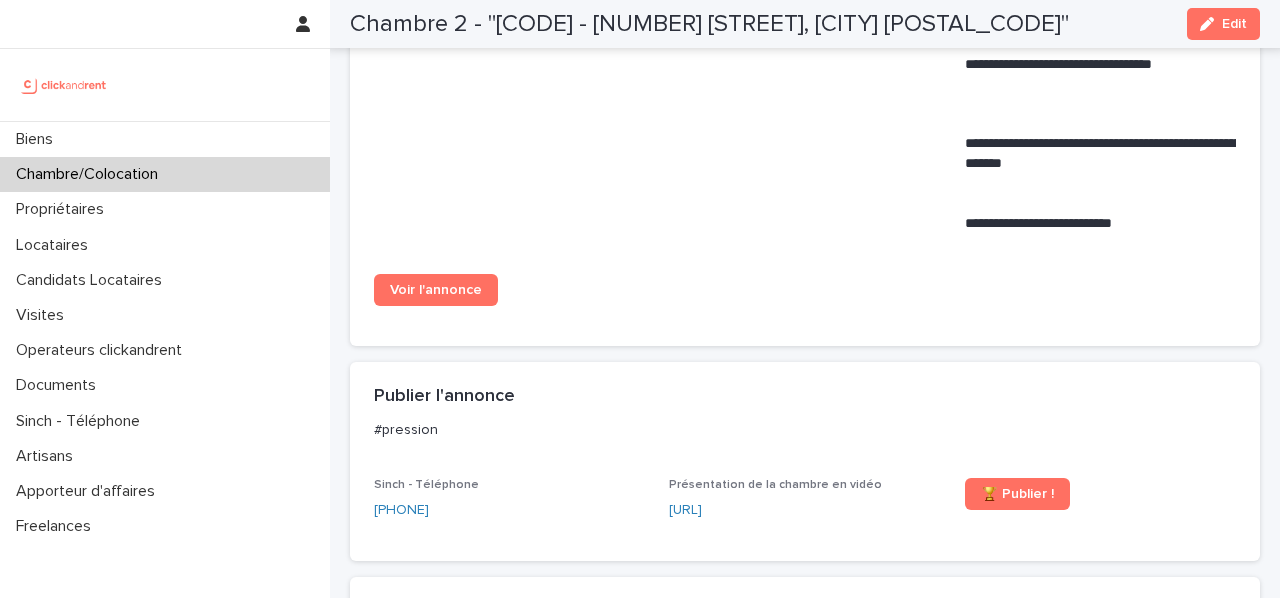 drag, startPoint x: 480, startPoint y: 278, endPoint x: 634, endPoint y: 1, distance: 316.9306 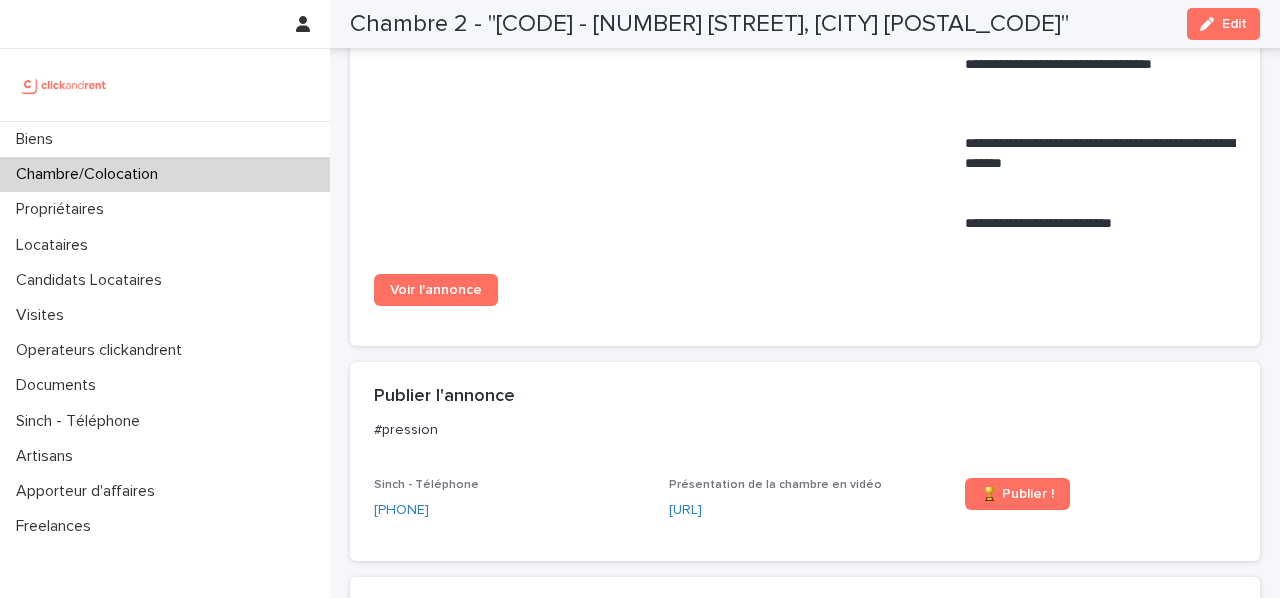 click on "Biens Chambre/Colocation Propriétaires Locataires Candidats Locataires Visites Operateurs clickandrent Documents Sinch - Téléphone Artisans Apporteur d'affaires Freelances Loading... Saving… Loading... Saving… Chambre 2 - "[CODE] - [NUMBER] [STREET], [CITY] [POSTAL_CODE]" Edit Chambre 2 - "[CODE] - [NUMBER] [STREET], [CITY] [POSTAL_CODE]" Edit Sorry, there was an error saving your record. Please try again. Please fill out the required fields below. Loading... Saving… Loading... Saving… Loading... Saving… Général Numéro de la chambre Chambre 2 Bien [CODE] - [NUMBER] [STREET], [CITY] [POSTAL_CODE]   Statut location En recherche de locataire Informations accès Au fond à droite après l'entrée Localisation de la chambre Au fond à droite après l'entrée Superficie 9.1 Mise en location: Honoraires TTC 0 Loading... Saving… Location Photo du sous-bien This file cannot be opened Download File Locataires - Durée du bail (en mois) 12 Loyer hors charges 475 Charges 100 Loyer charges comprises 575 950 0 Disponibilité" at bounding box center [805, 116] 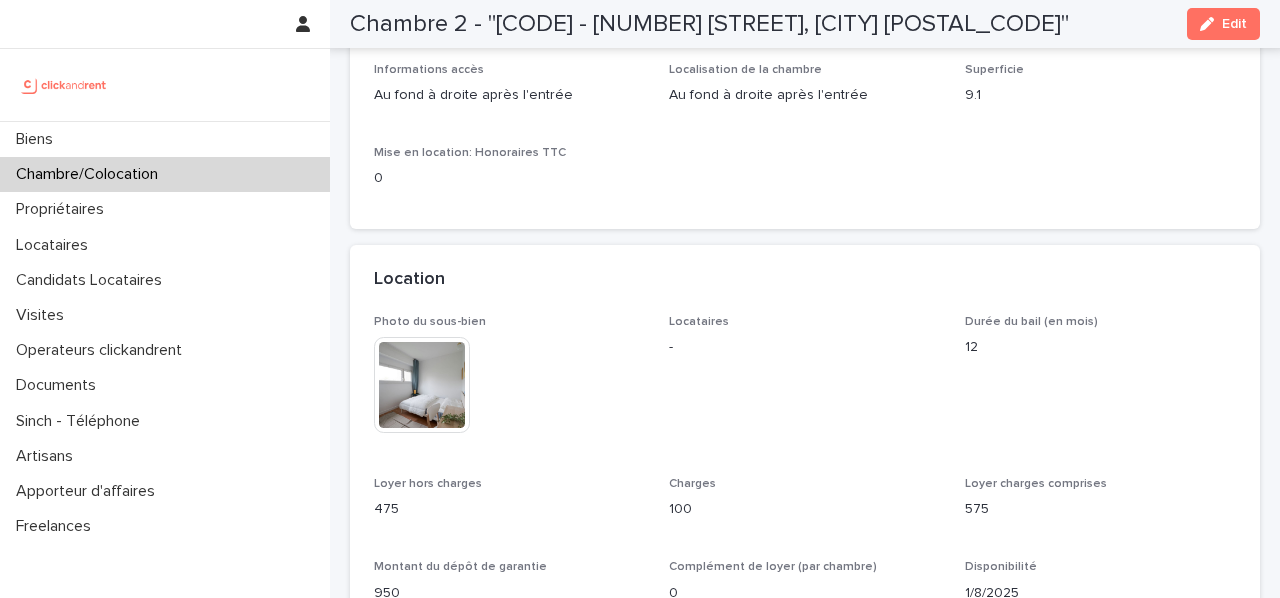 scroll, scrollTop: 0, scrollLeft: 0, axis: both 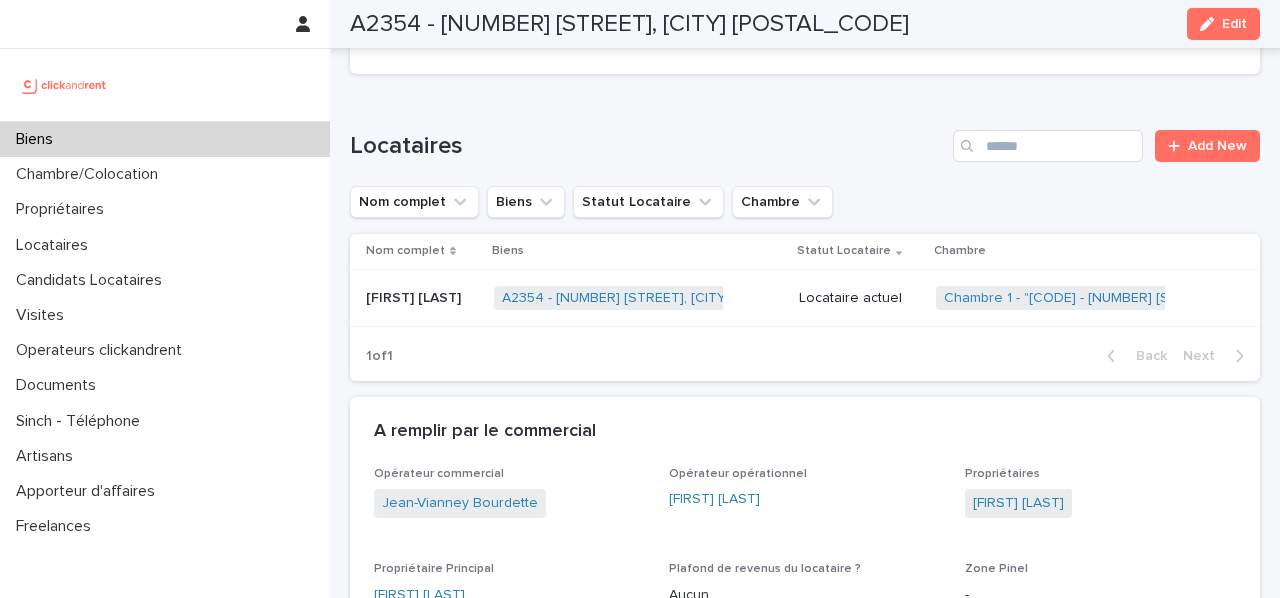click on "Biens" at bounding box center [165, 139] 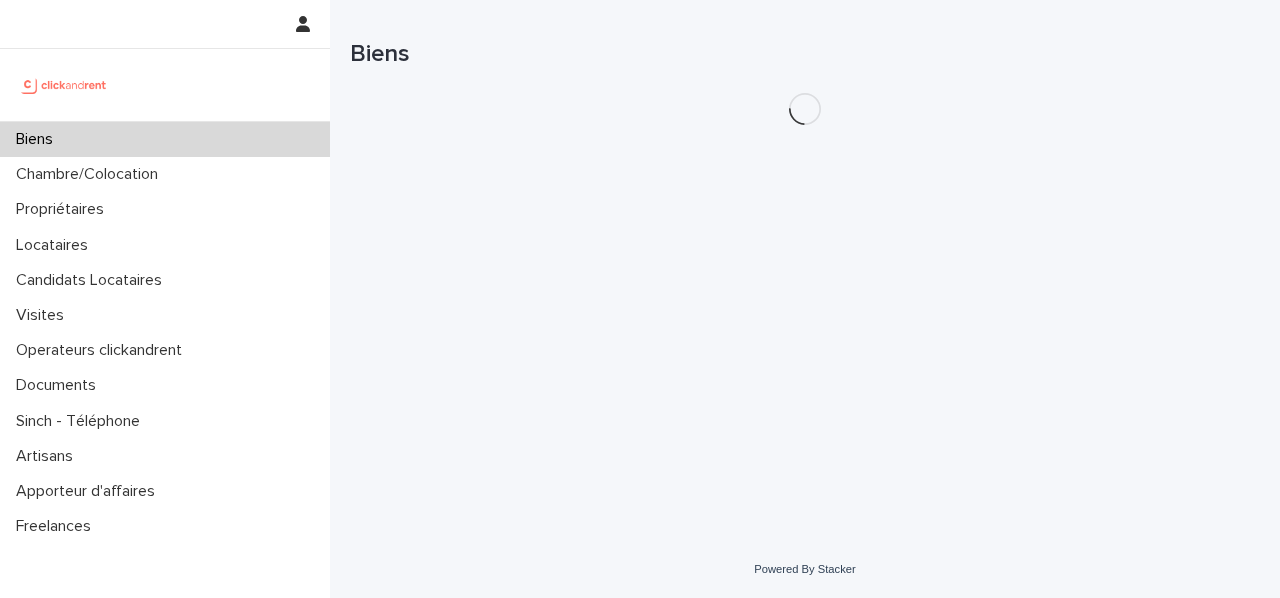 scroll, scrollTop: 0, scrollLeft: 0, axis: both 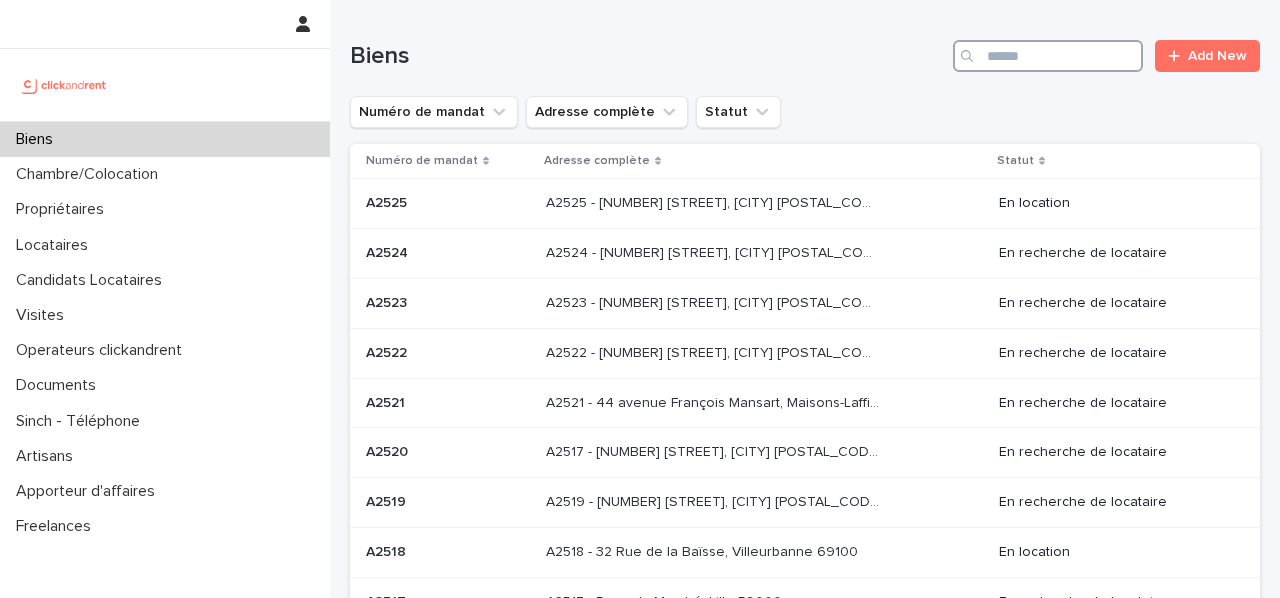 click at bounding box center [1048, 56] 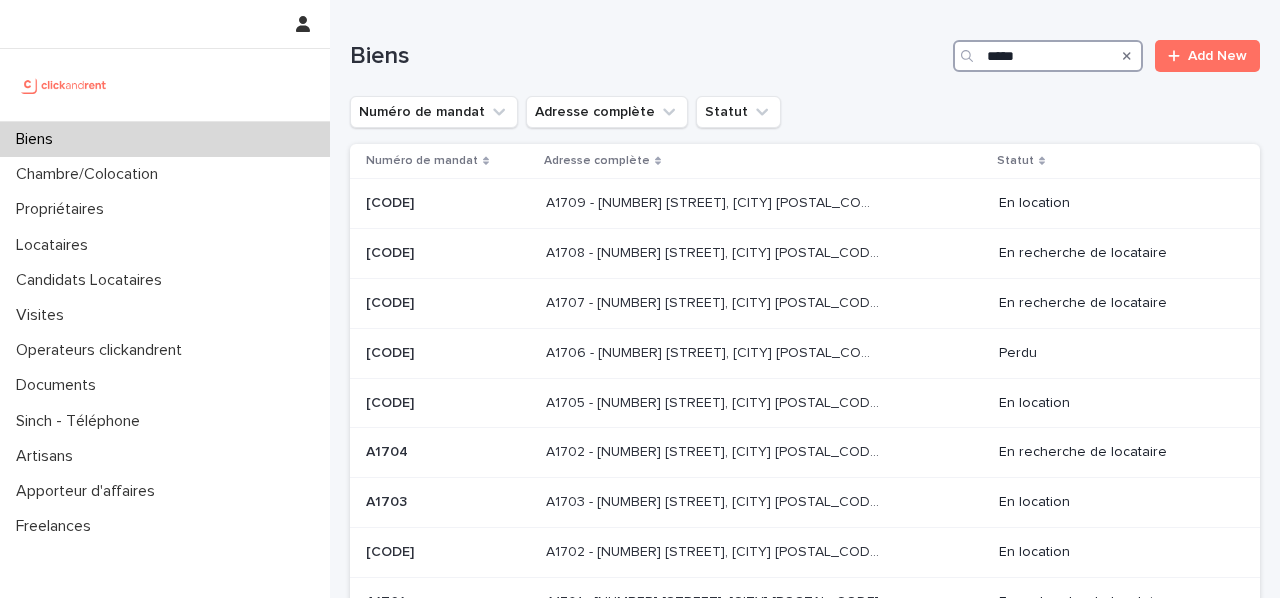 type on "*****" 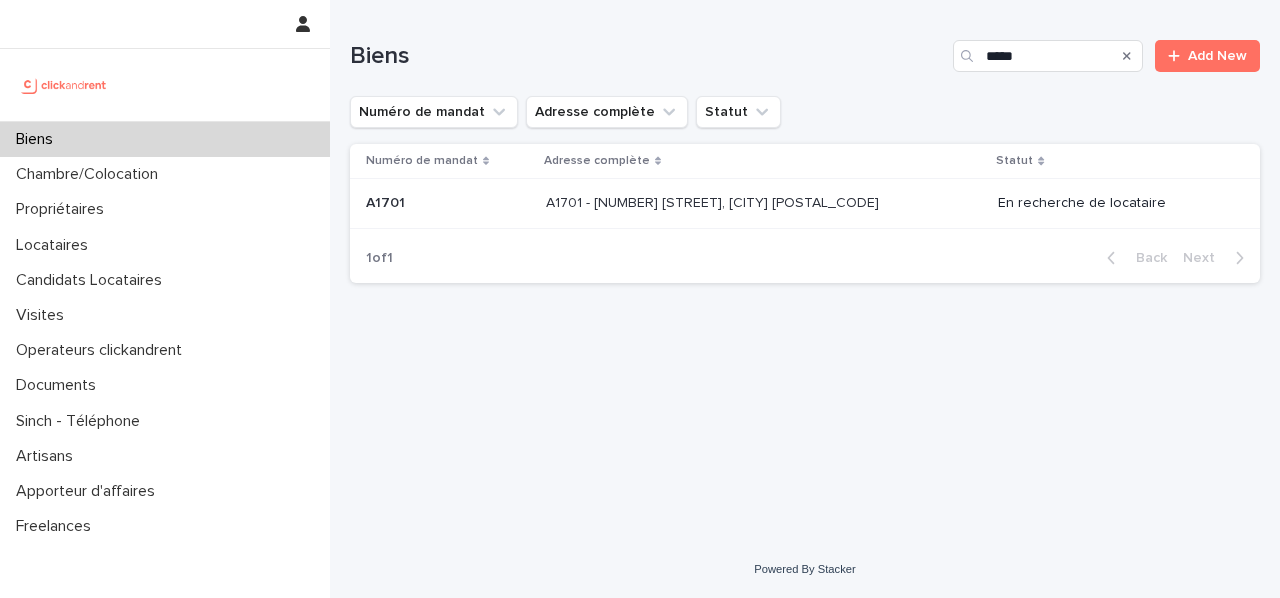 click on "A1701 - [NUMBER] [STREET], [CITY] [POSTAL_CODE] A1701 - [NUMBER] [STREET], [CITY] [POSTAL_CODE]" at bounding box center [764, 203] 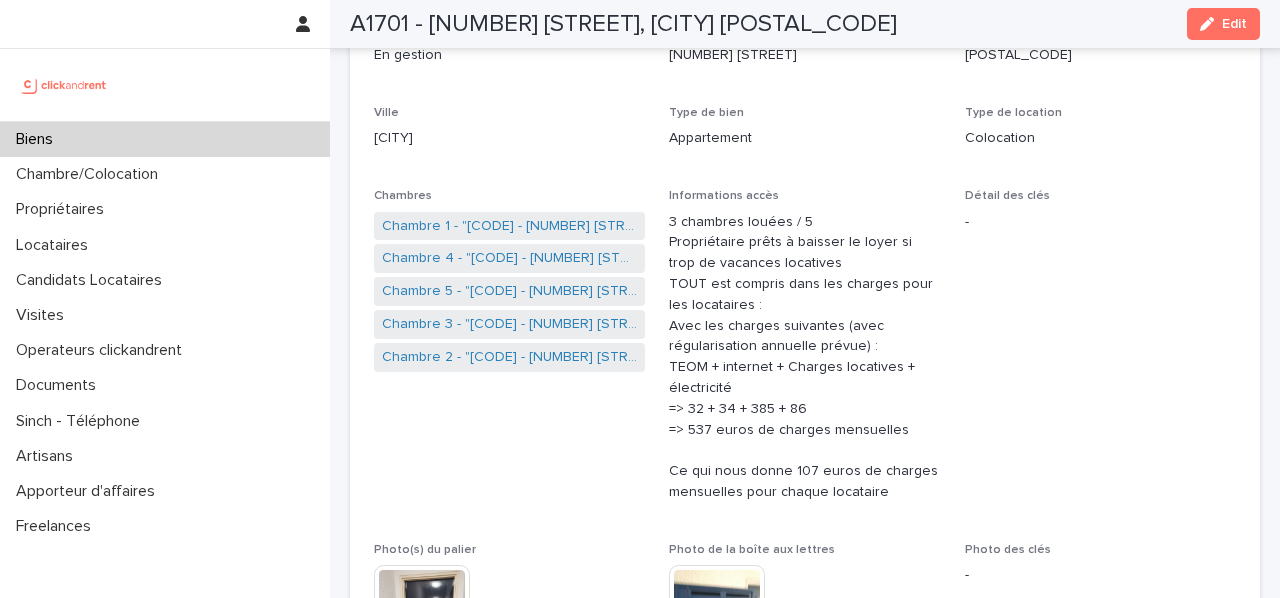 scroll, scrollTop: 278, scrollLeft: 0, axis: vertical 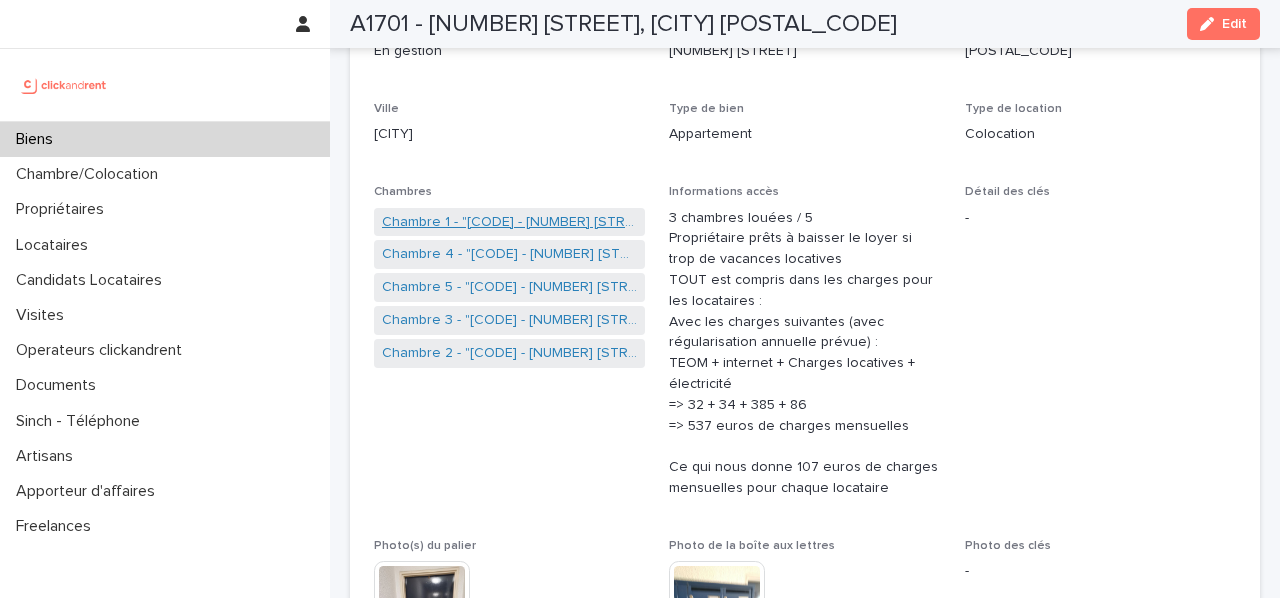 click on "Chambre 1 - "[CODE] - [NUMBER] [STREET], [CITY] [POSTAL_CODE]"" at bounding box center (509, 222) 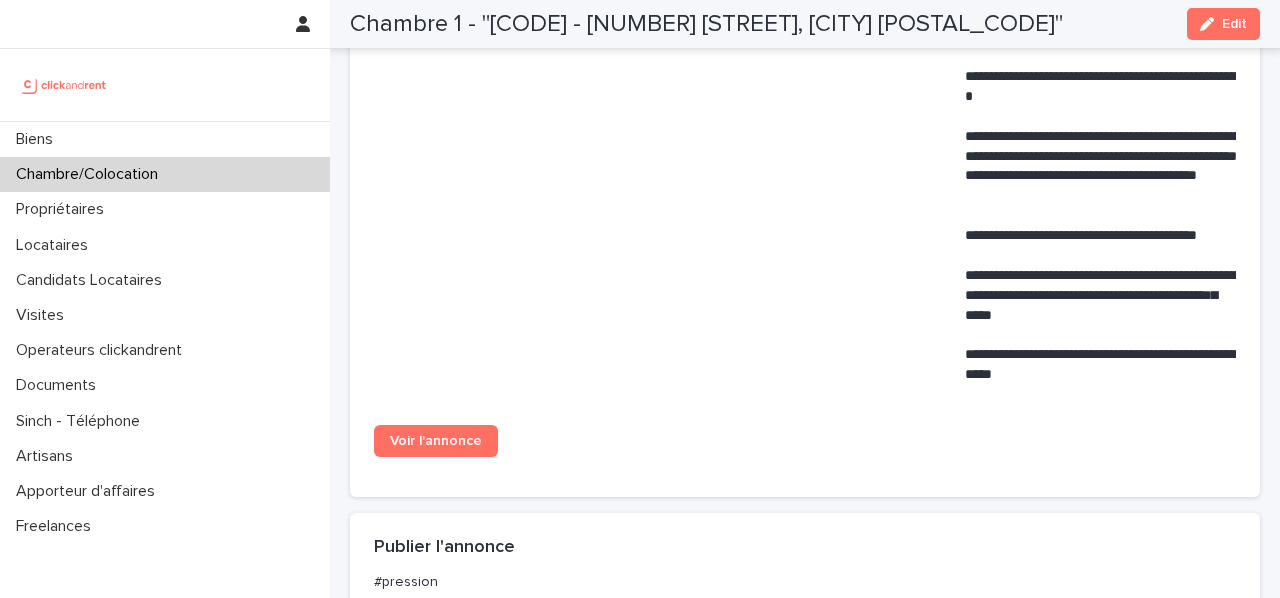 scroll, scrollTop: 1432, scrollLeft: 0, axis: vertical 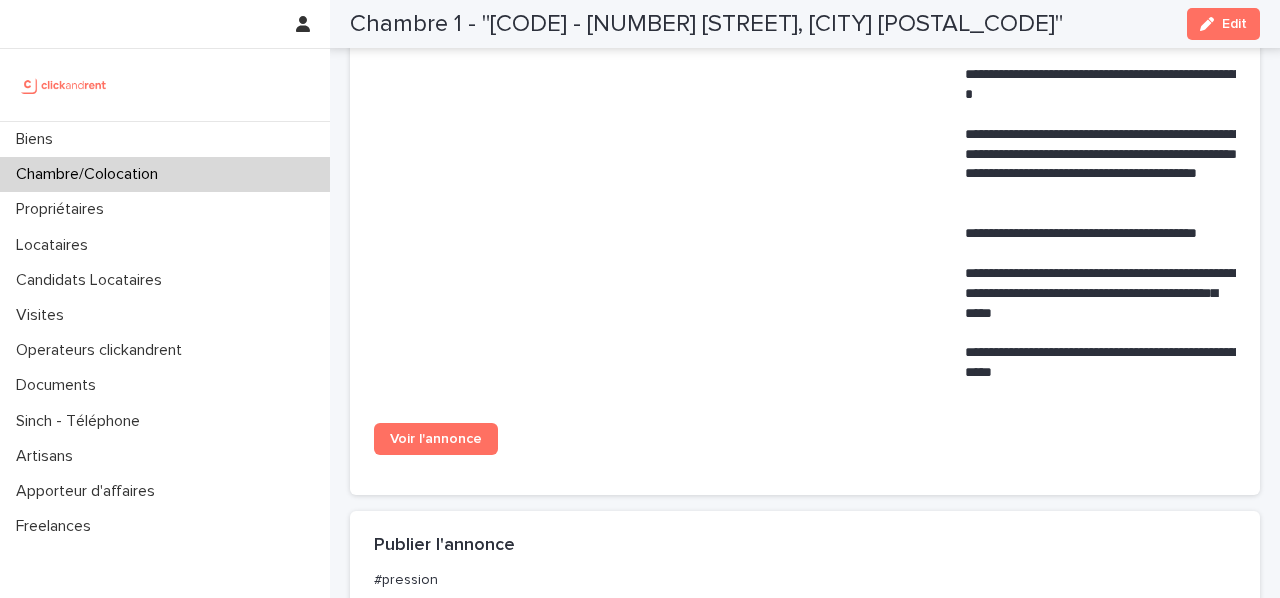 drag, startPoint x: 449, startPoint y: 441, endPoint x: 689, endPoint y: 6, distance: 496.81485 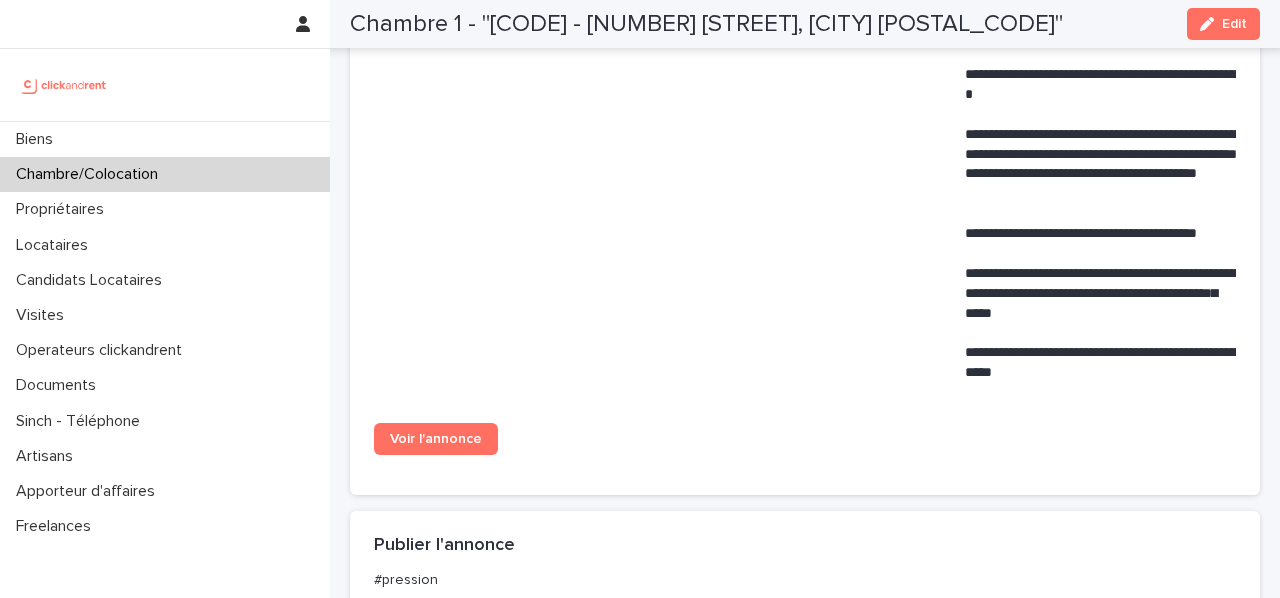 click on "Biens Chambre/Colocation Propriétaires Locataires Candidats Locataires Visites Operateurs clickandrent Documents Sinch - Téléphone Artisans Apporteur d'affaires Freelances Loading... Saving… Loading... Saving… Chambre 1 - "[CODE] - [NUMBER] [STREET], [CITY] [POSTAL_CODE]" Edit Chambre 1 - "[CODE] - [NUMBER] [STREET], [CITY] [POSTAL_CODE]" Edit Sorry, there was an error saving your record. Please try again. Please fill out the required fields below. Loading... Saving… Loading... Saving… Loading... Saving… Général Numéro de la chambre Chambre 1 Bien [CODE] - [NUMBER] [STREET], [CITY] [POSTAL_CODE]   Statut location En recherche de locataire Informations accès [ORDINAL] chambre à droite dans l'entrée Localisation de la chambre [ORDINAL] chambre en face de l'entrée Superficie 15 Mise en location: Honoraires TTC 0 Loading... Saving… Location Photo du sous-bien This file cannot be opened Download File Locataires [FIRST] [LAST]   Durée du bail (en mois) 12" at bounding box center (805, 22) 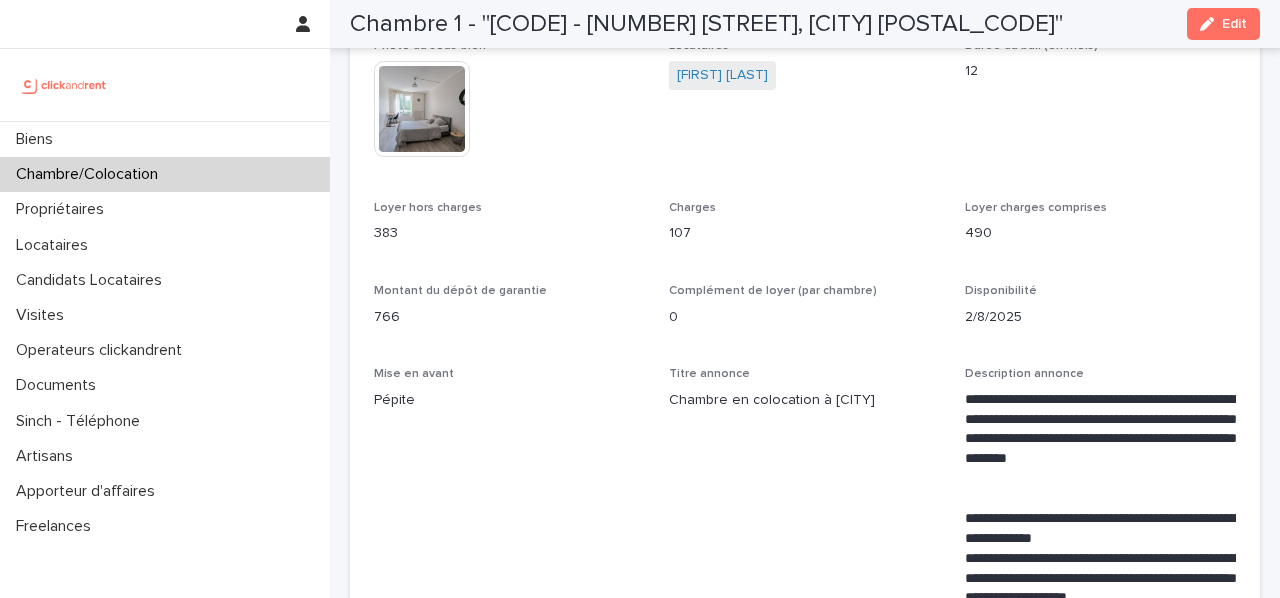 scroll, scrollTop: 537, scrollLeft: 0, axis: vertical 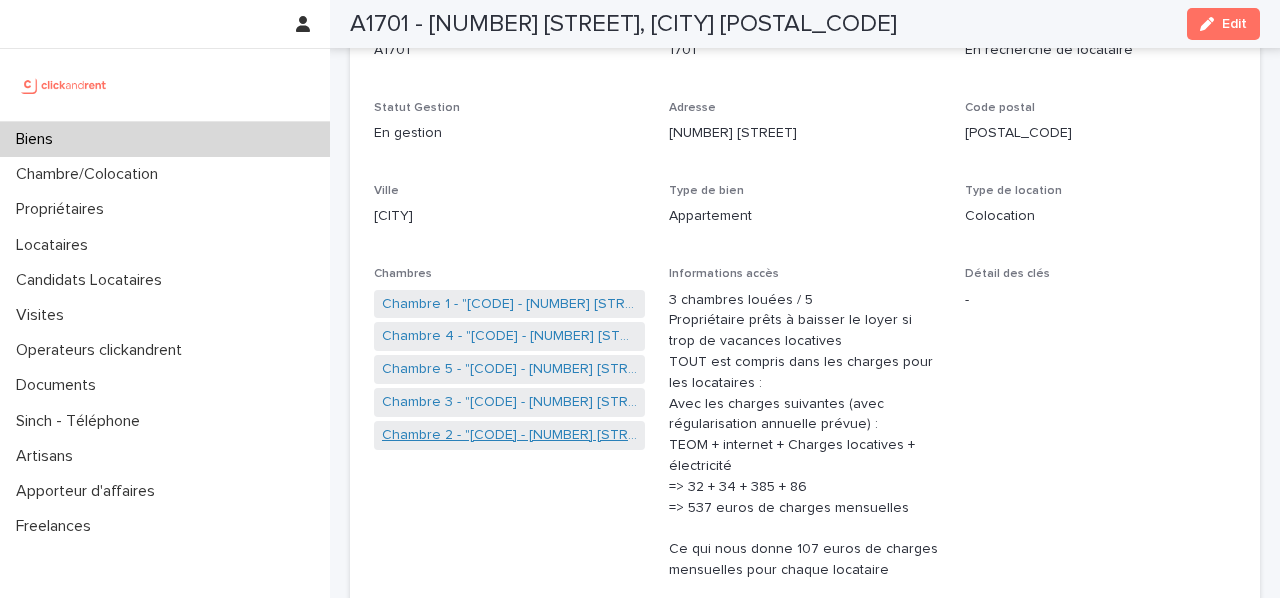 click on "Chambre 2 - "[CODE] - [NUMBER] [STREET], [CITY] [POSTAL_CODE]"" at bounding box center (509, 435) 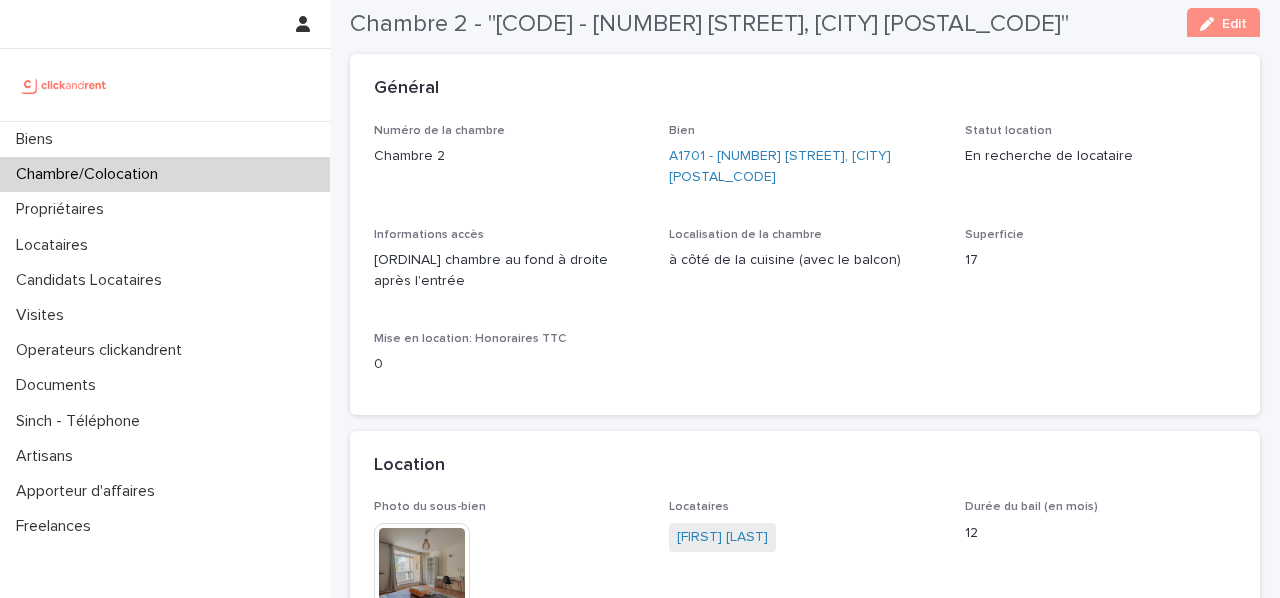 scroll, scrollTop: 0, scrollLeft: 0, axis: both 